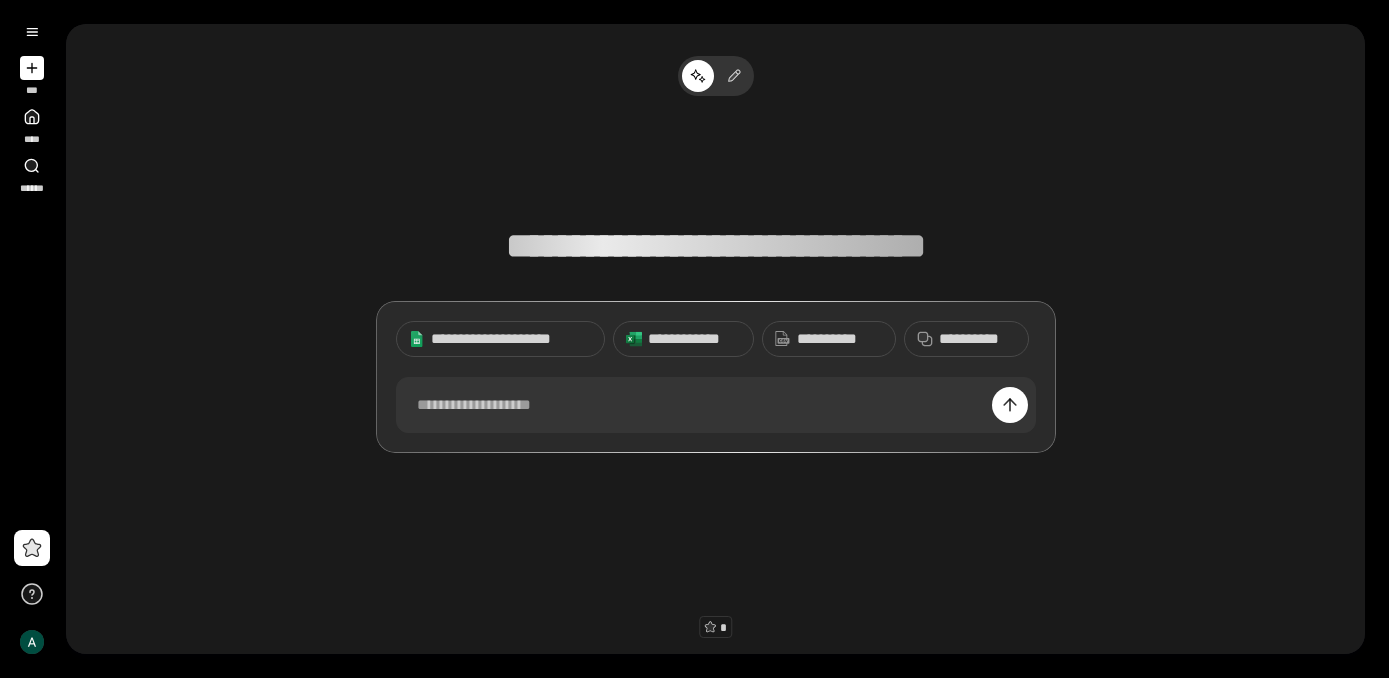 scroll, scrollTop: 0, scrollLeft: 0, axis: both 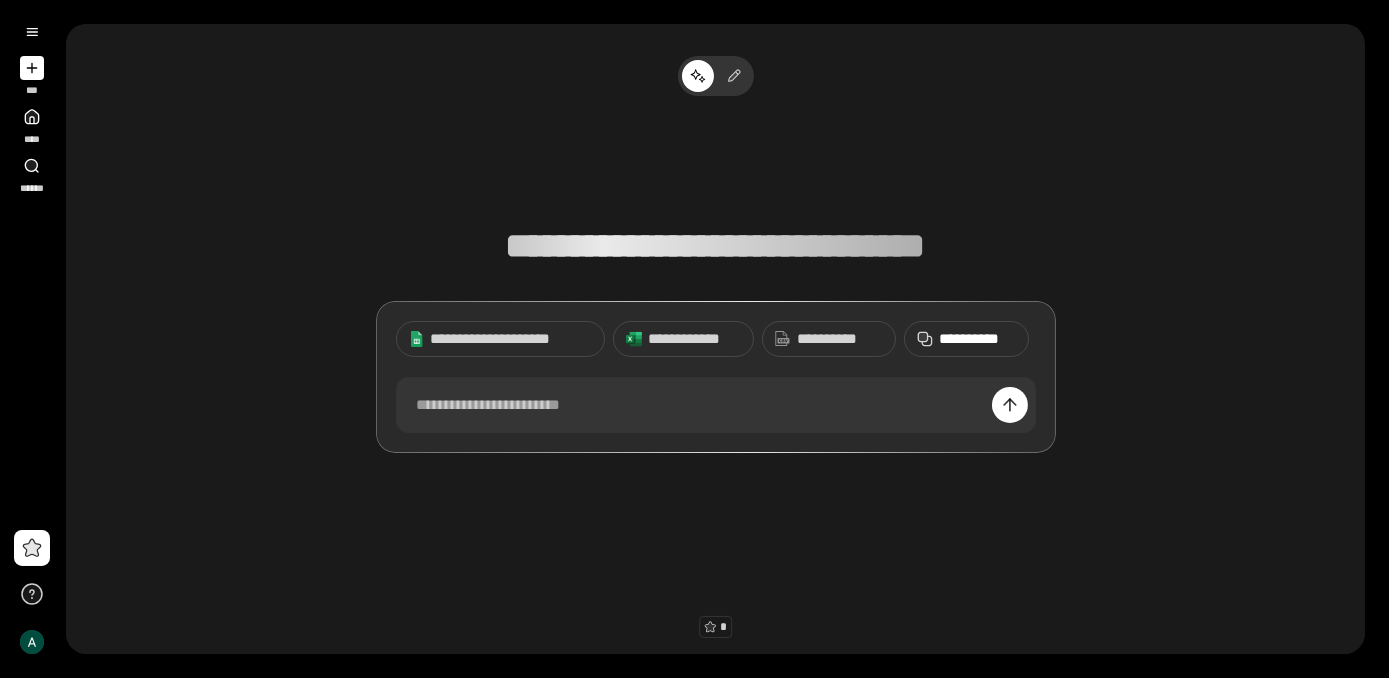 click on "**********" at bounding box center (966, 339) 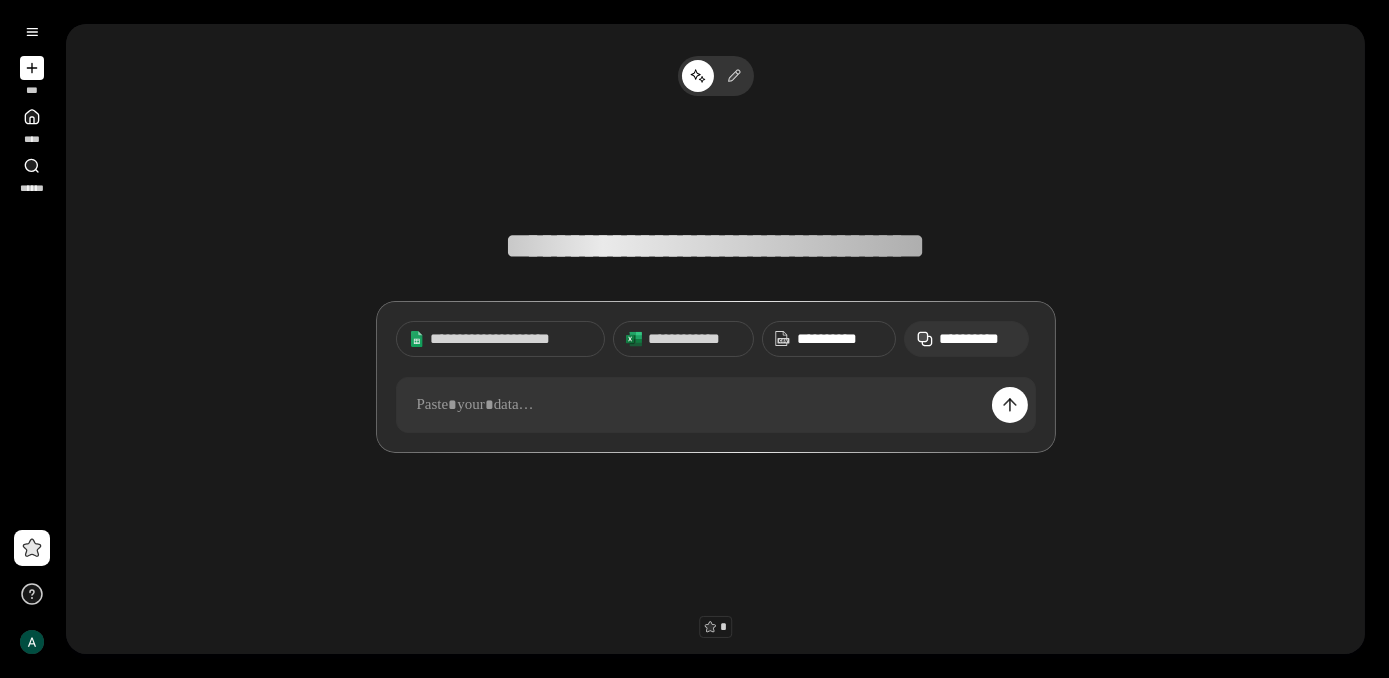 click on "**********" at bounding box center [840, 339] 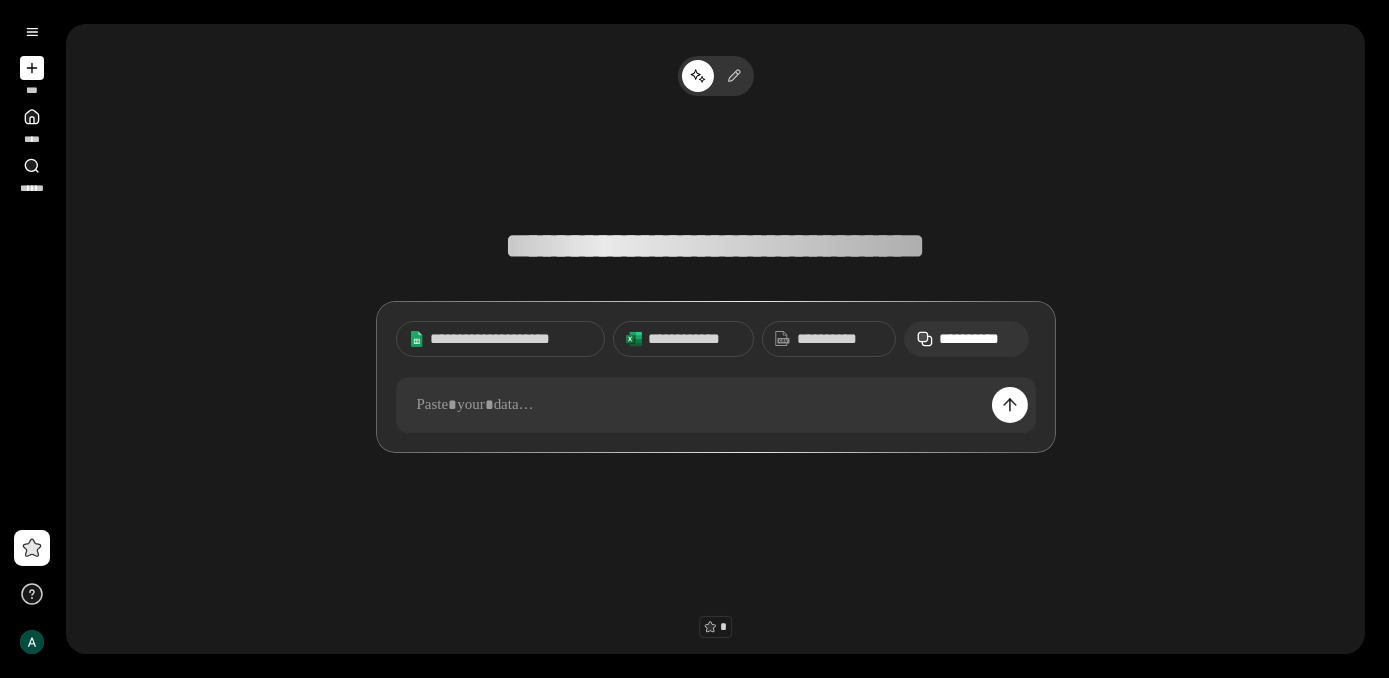 click 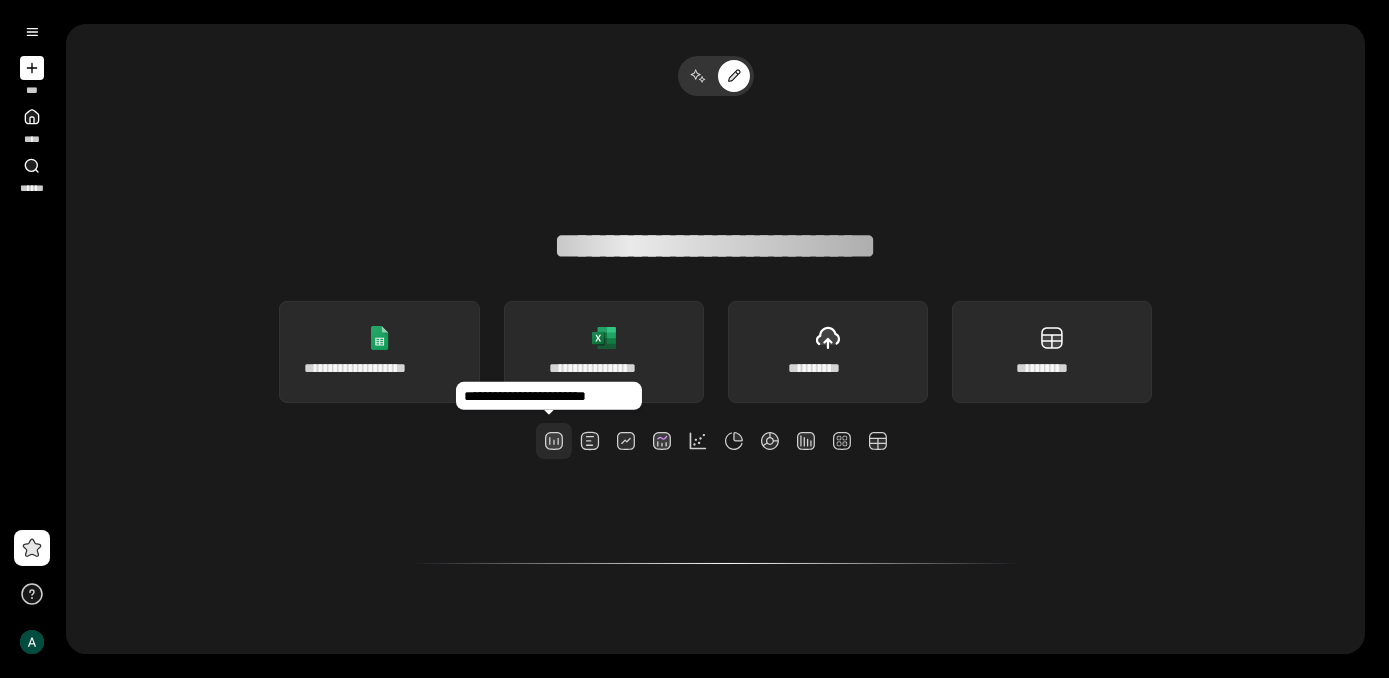 click at bounding box center [554, 441] 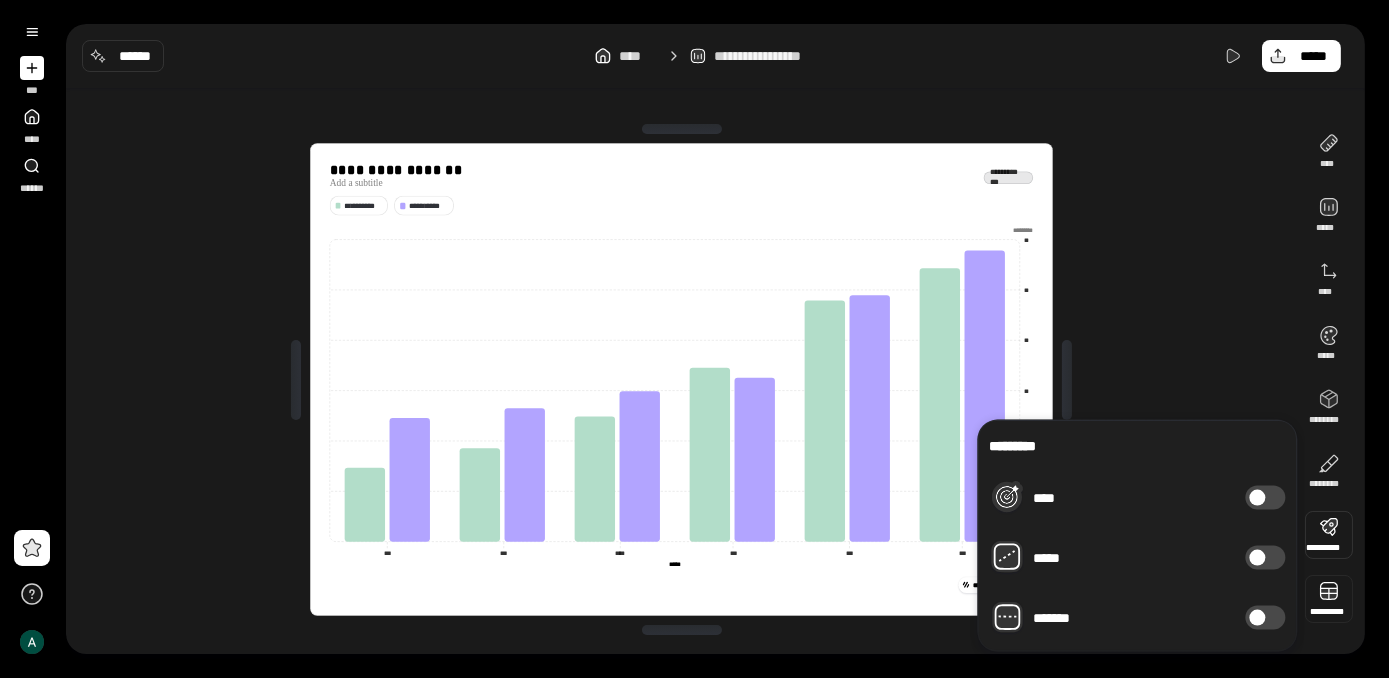 click at bounding box center [1329, 599] 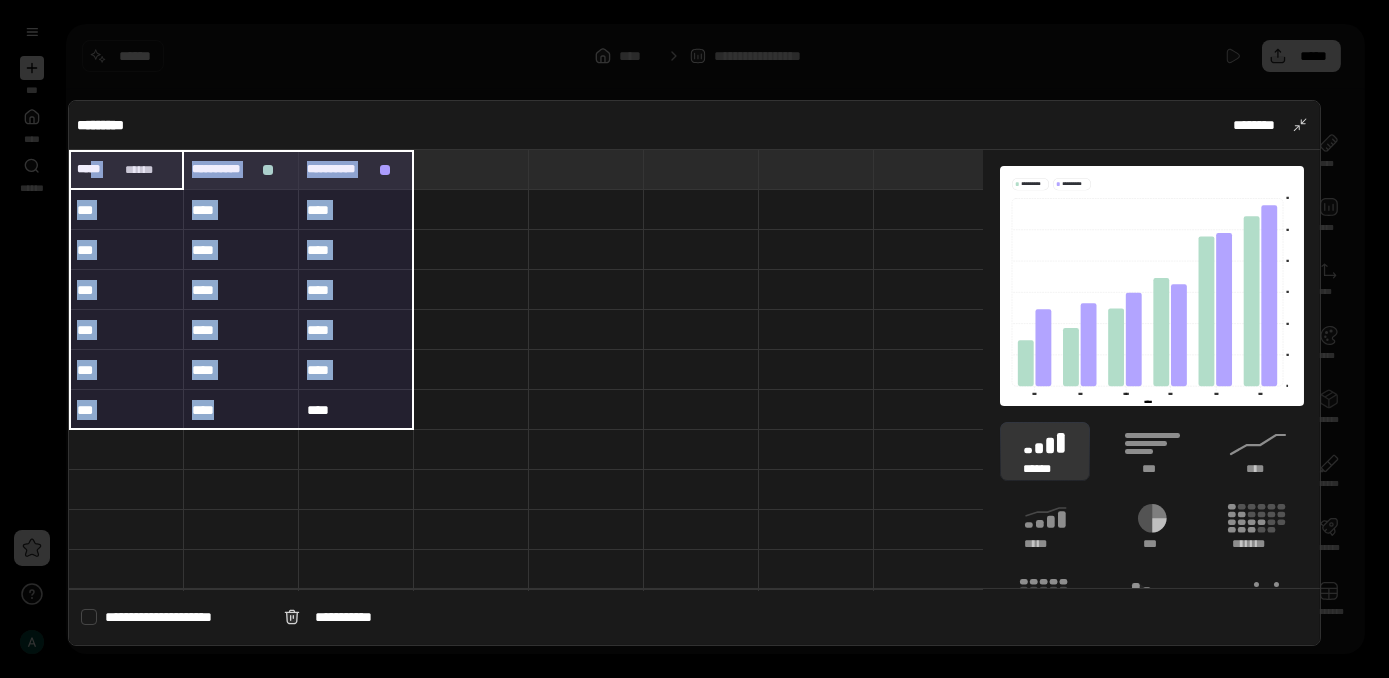 drag, startPoint x: 100, startPoint y: 166, endPoint x: 363, endPoint y: 396, distance: 349.38373 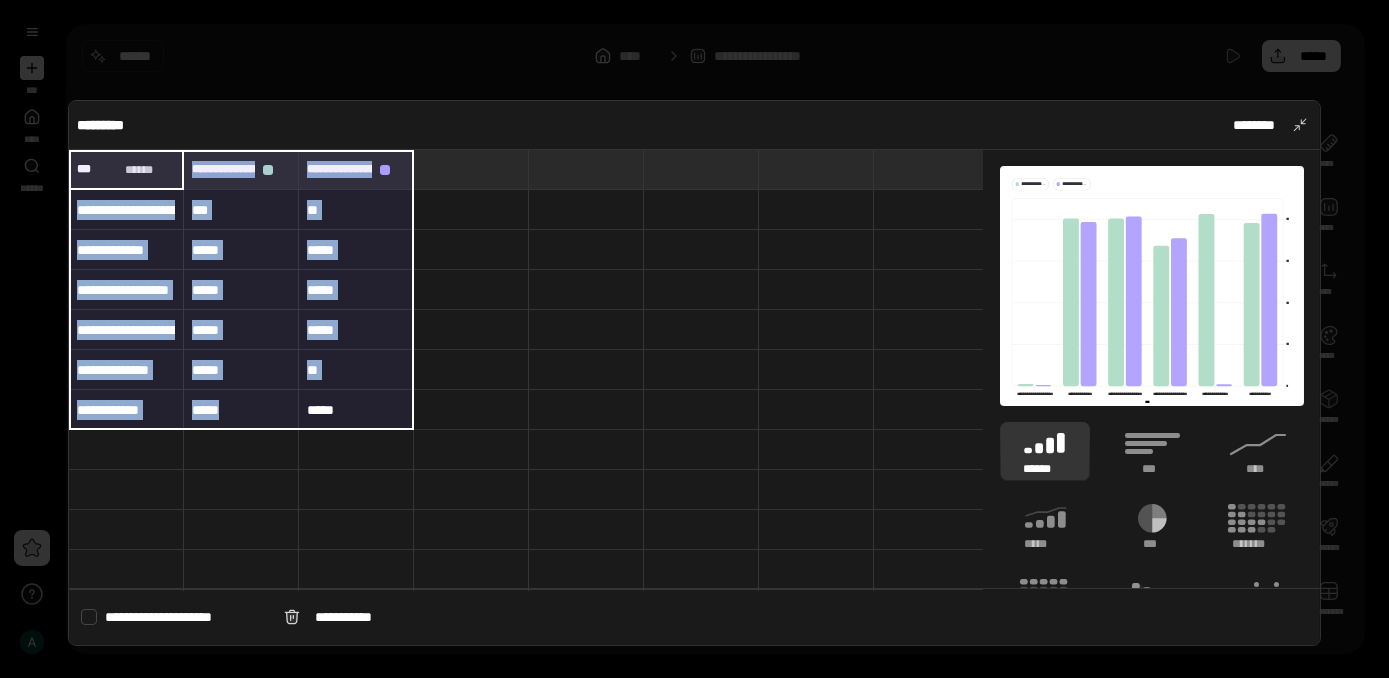 type on "***" 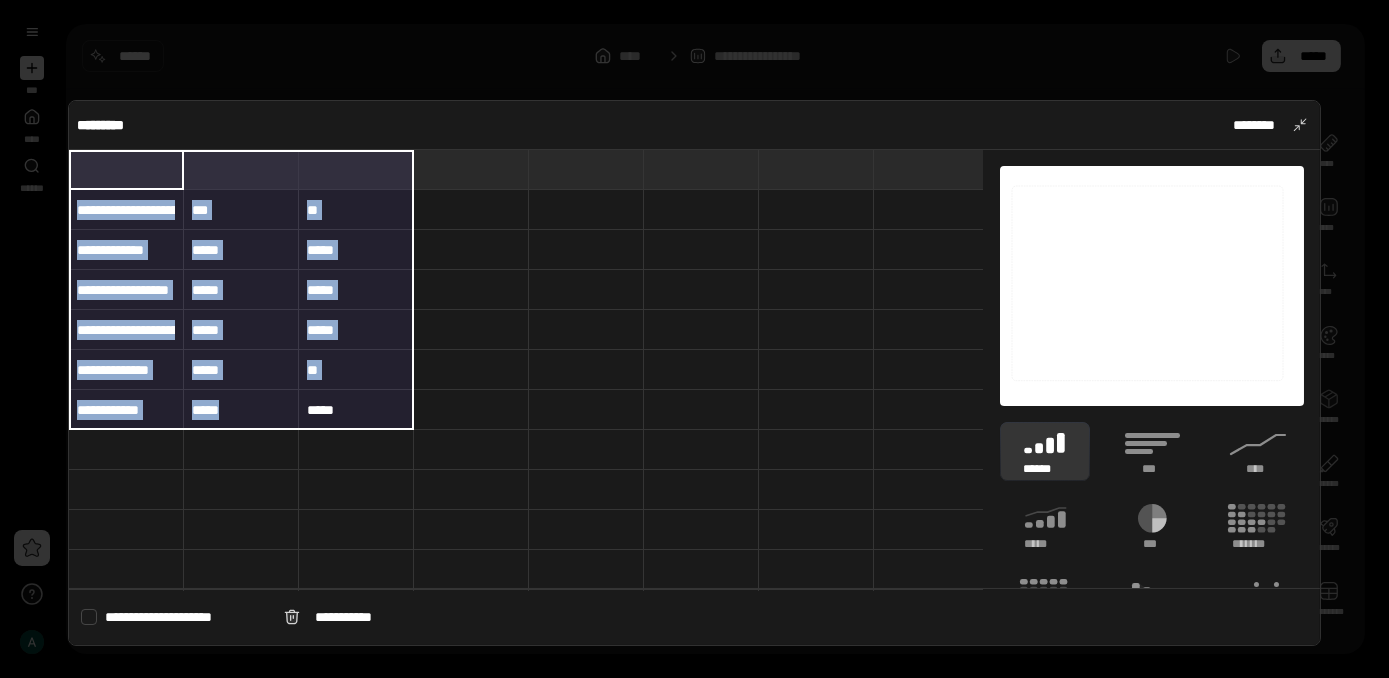 type 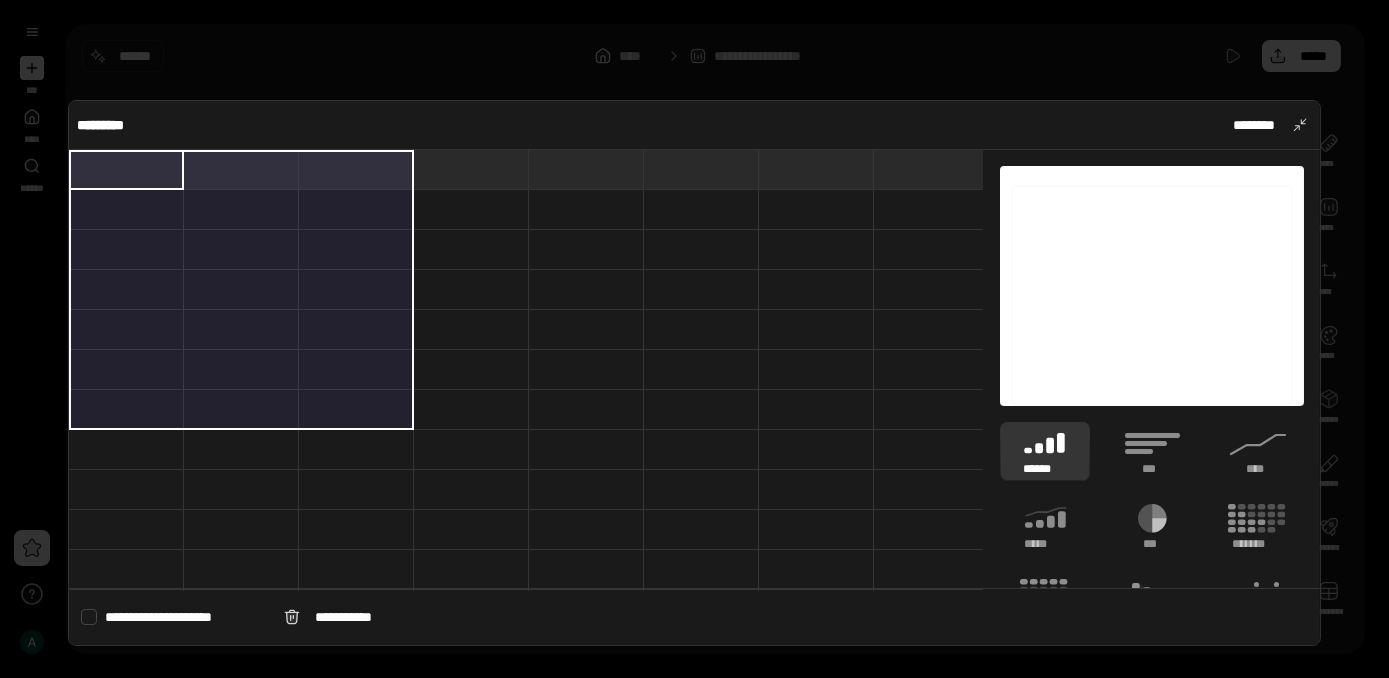 click at bounding box center [471, 290] 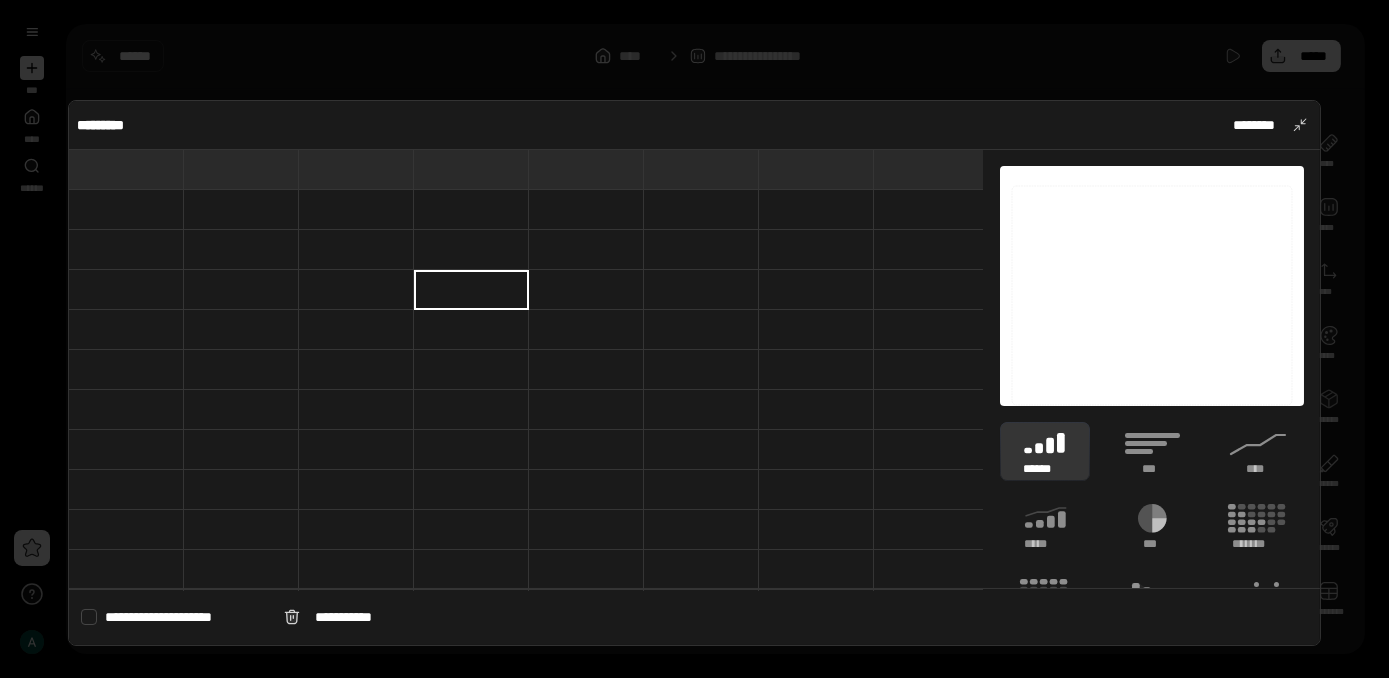 click at bounding box center [126, 169] 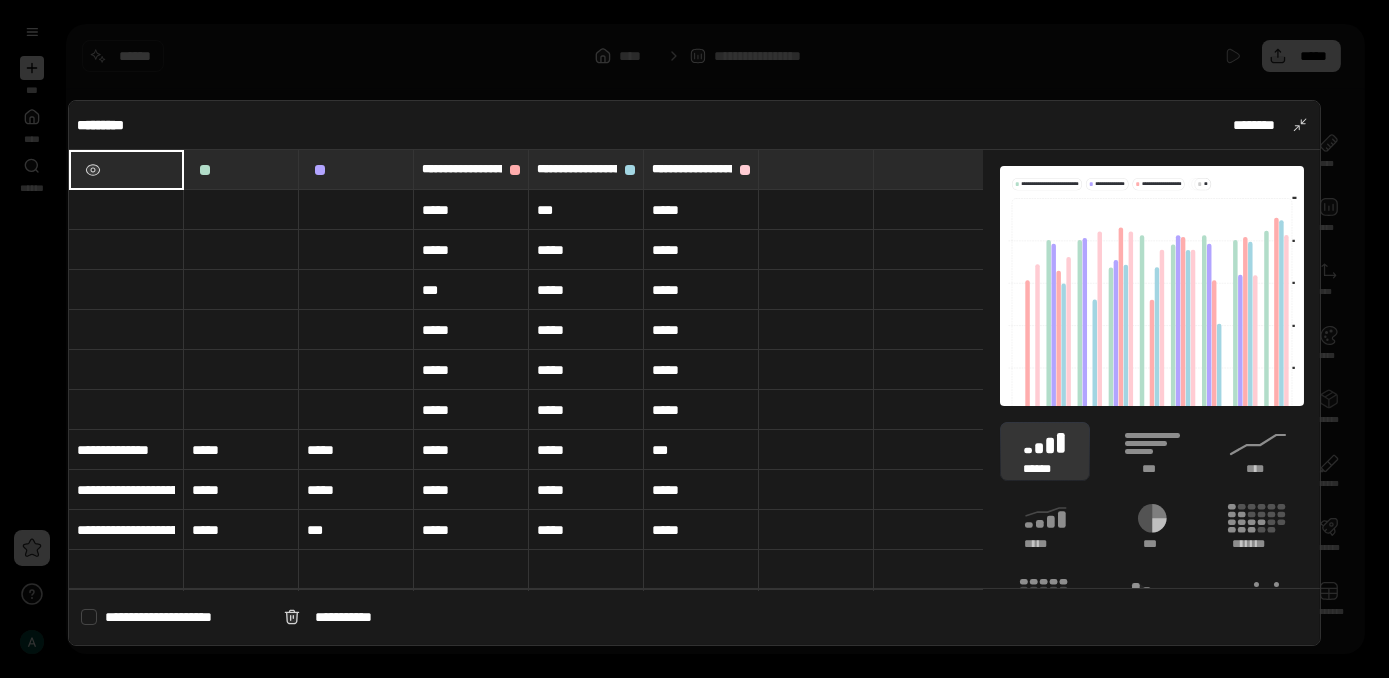 type on "***" 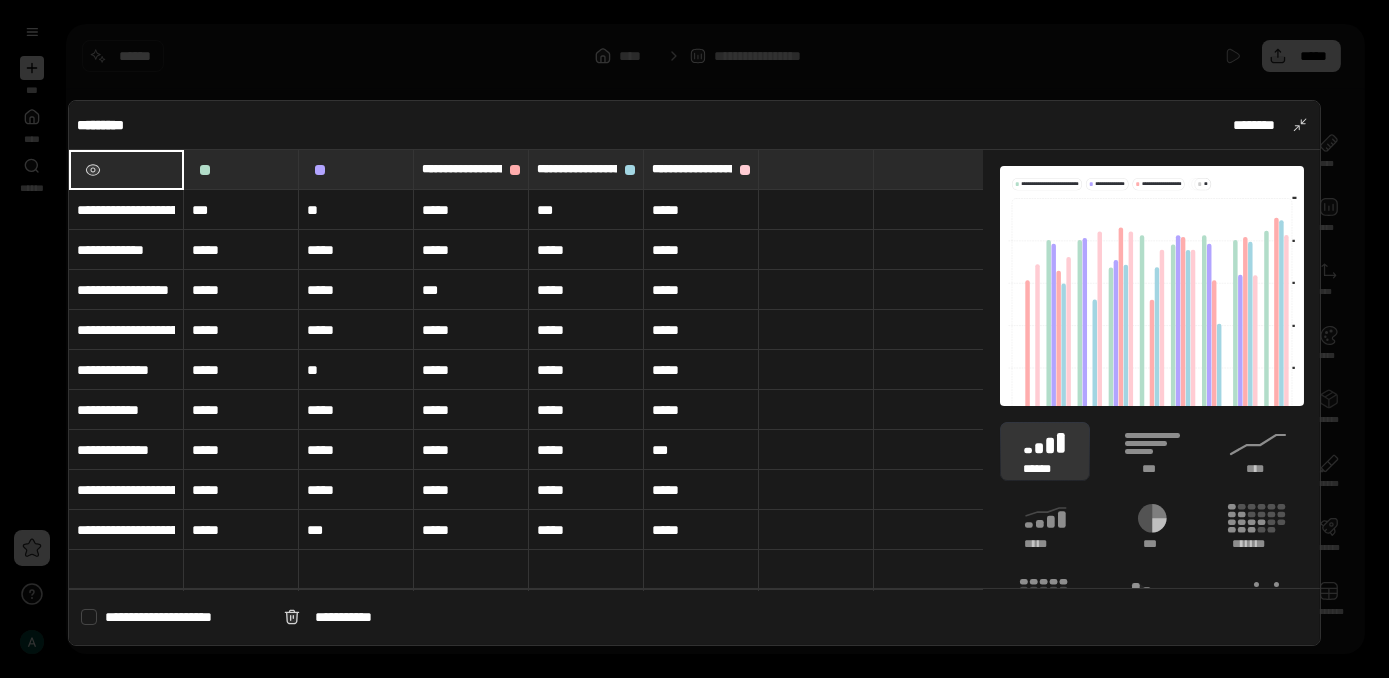type on "*****" 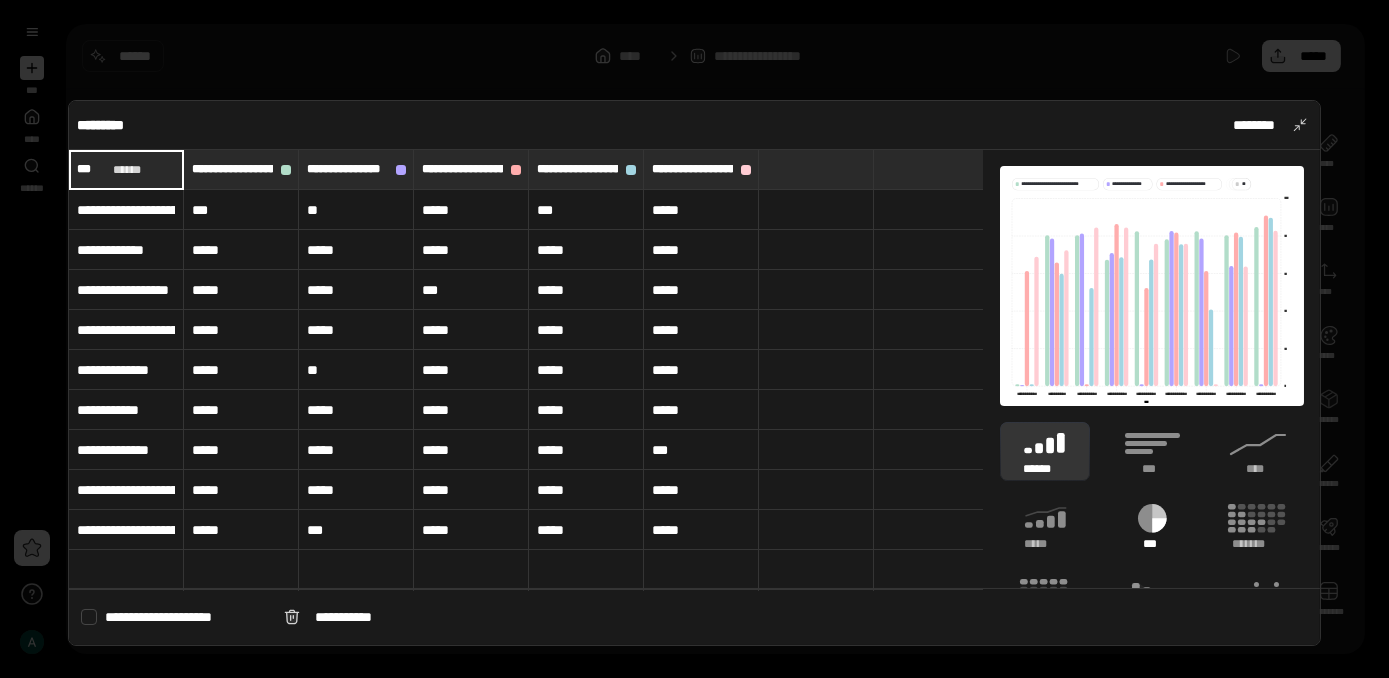 scroll, scrollTop: 167, scrollLeft: 0, axis: vertical 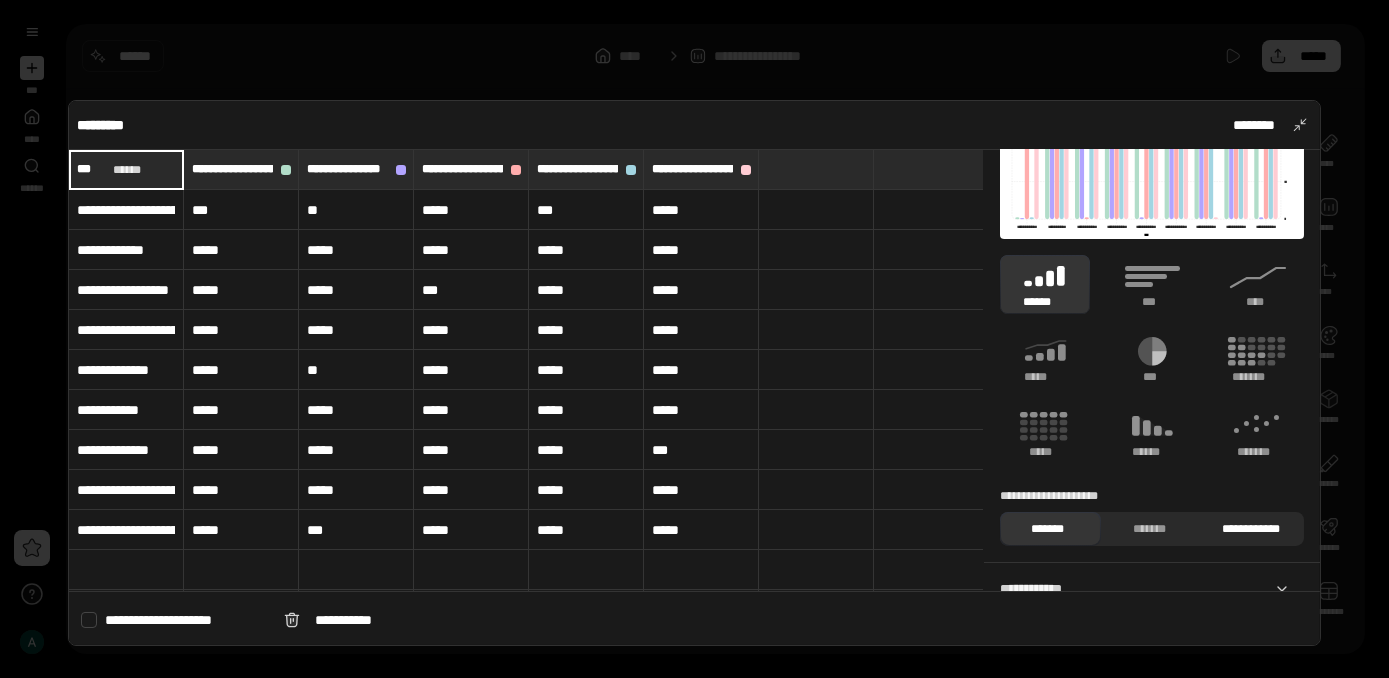 click on "**********" at bounding box center [1250, 529] 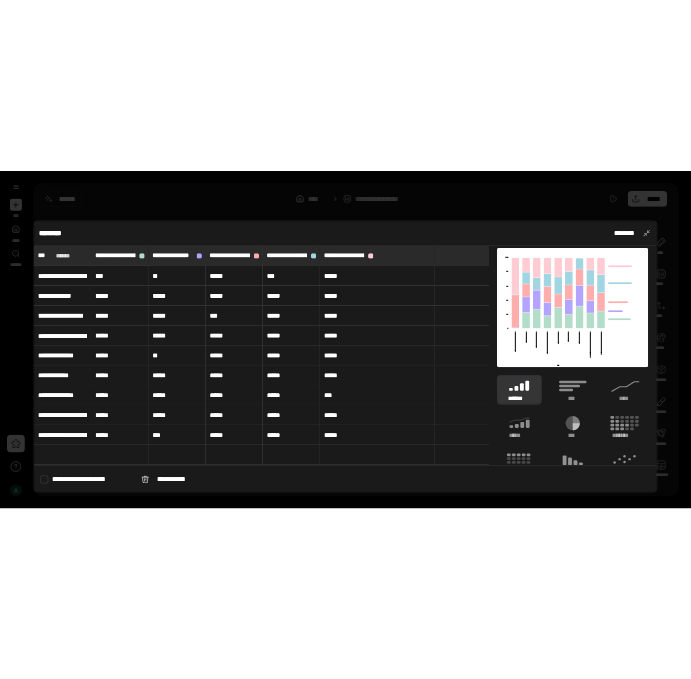 scroll, scrollTop: 12, scrollLeft: 0, axis: vertical 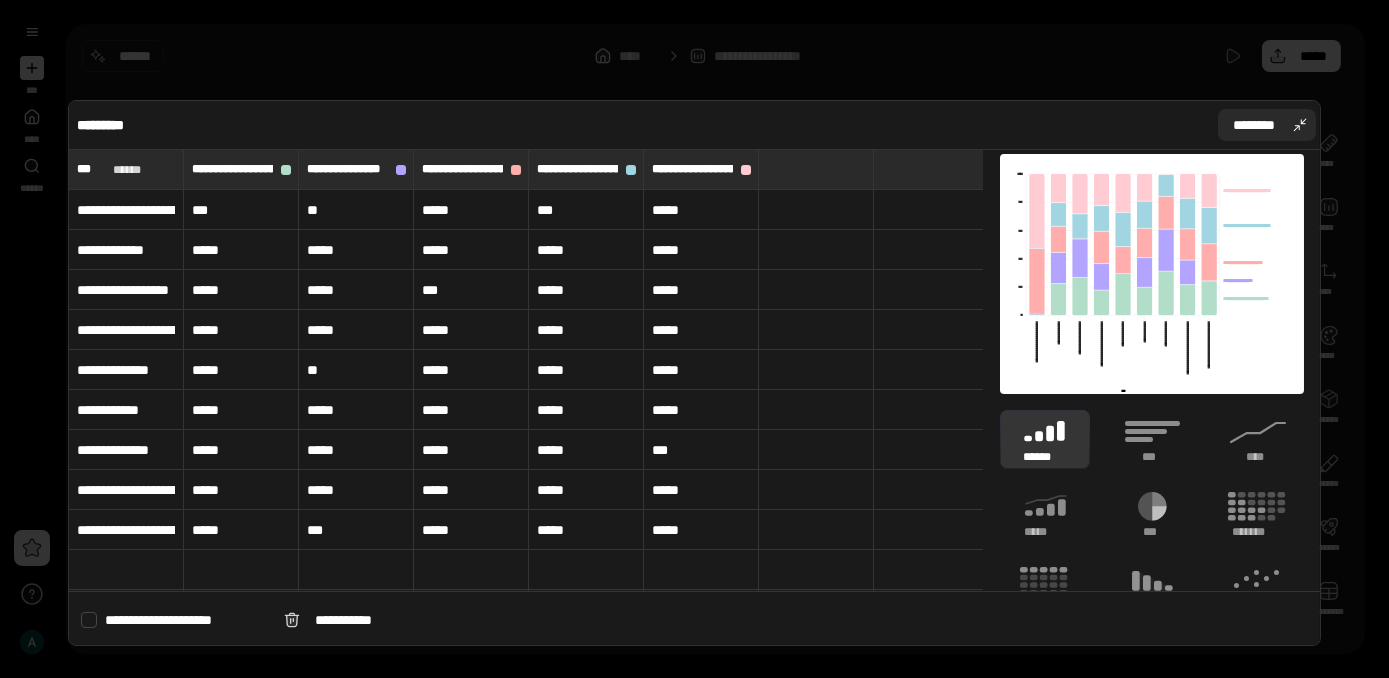 click on "********" at bounding box center (1267, 125) 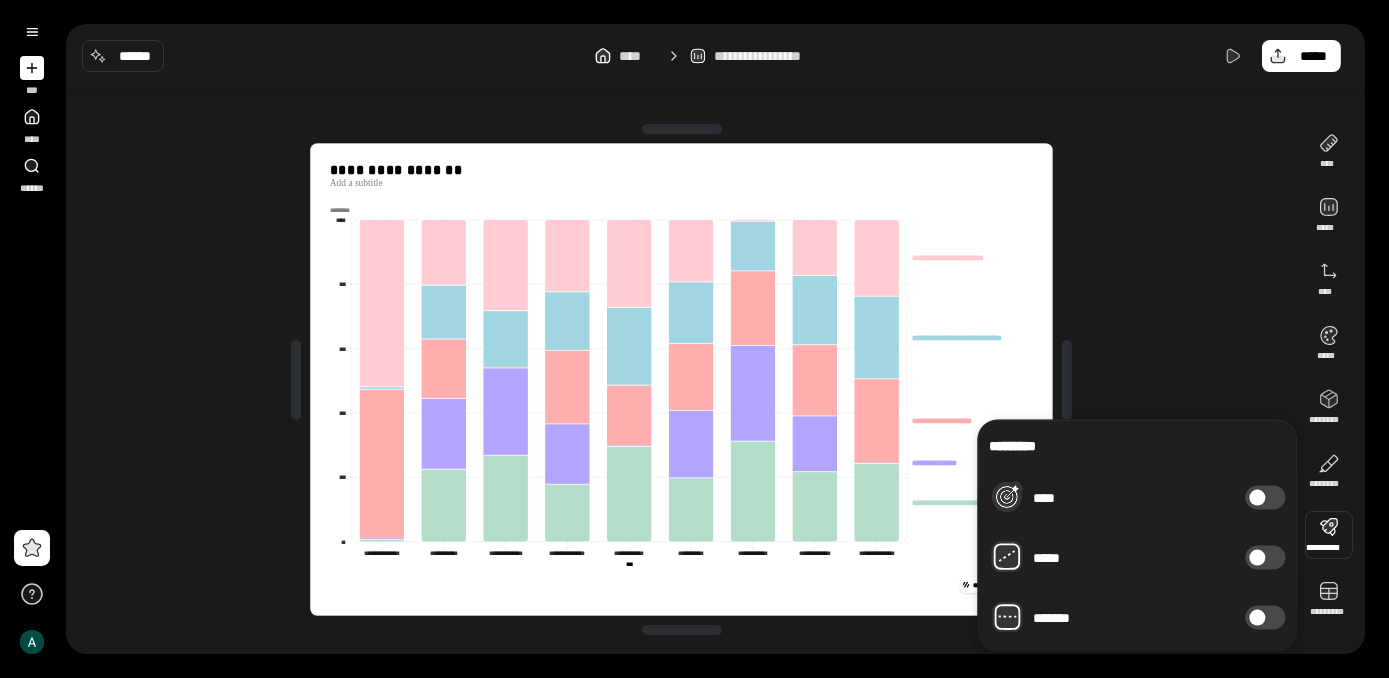 click at bounding box center [1329, 535] 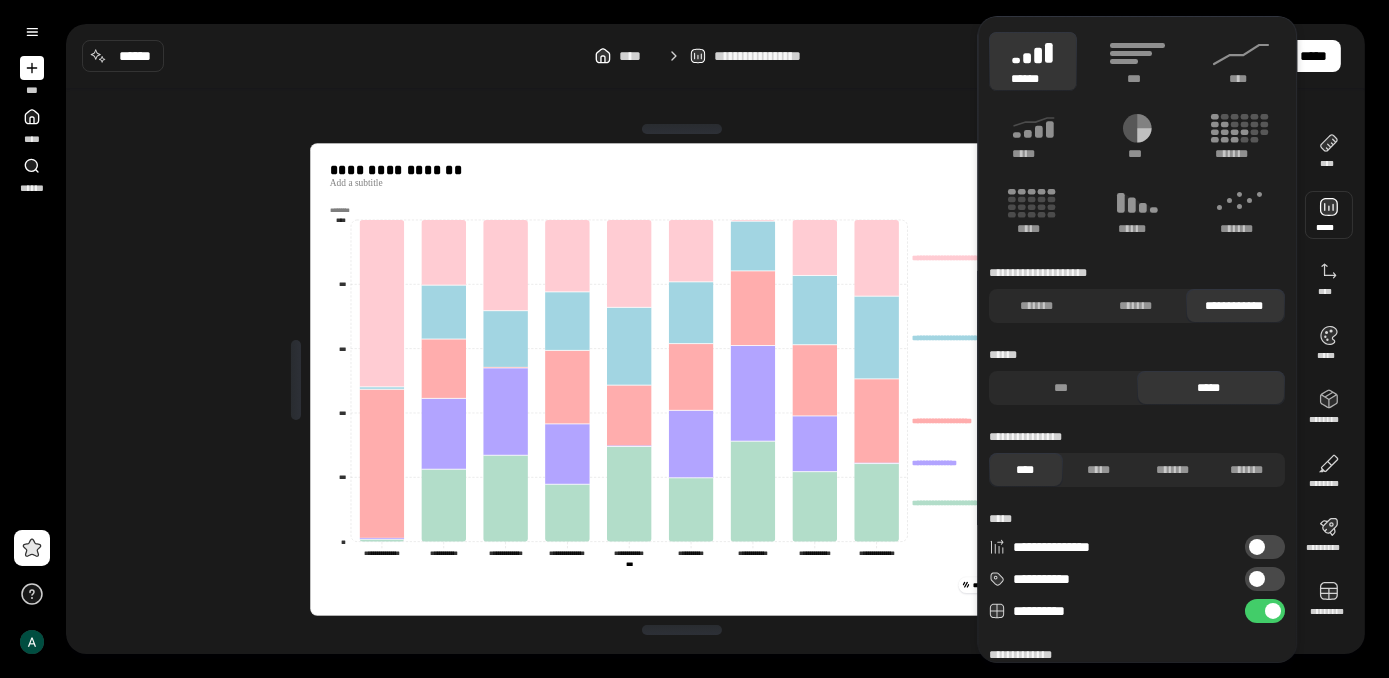 click on "**********" at bounding box center (1265, 579) 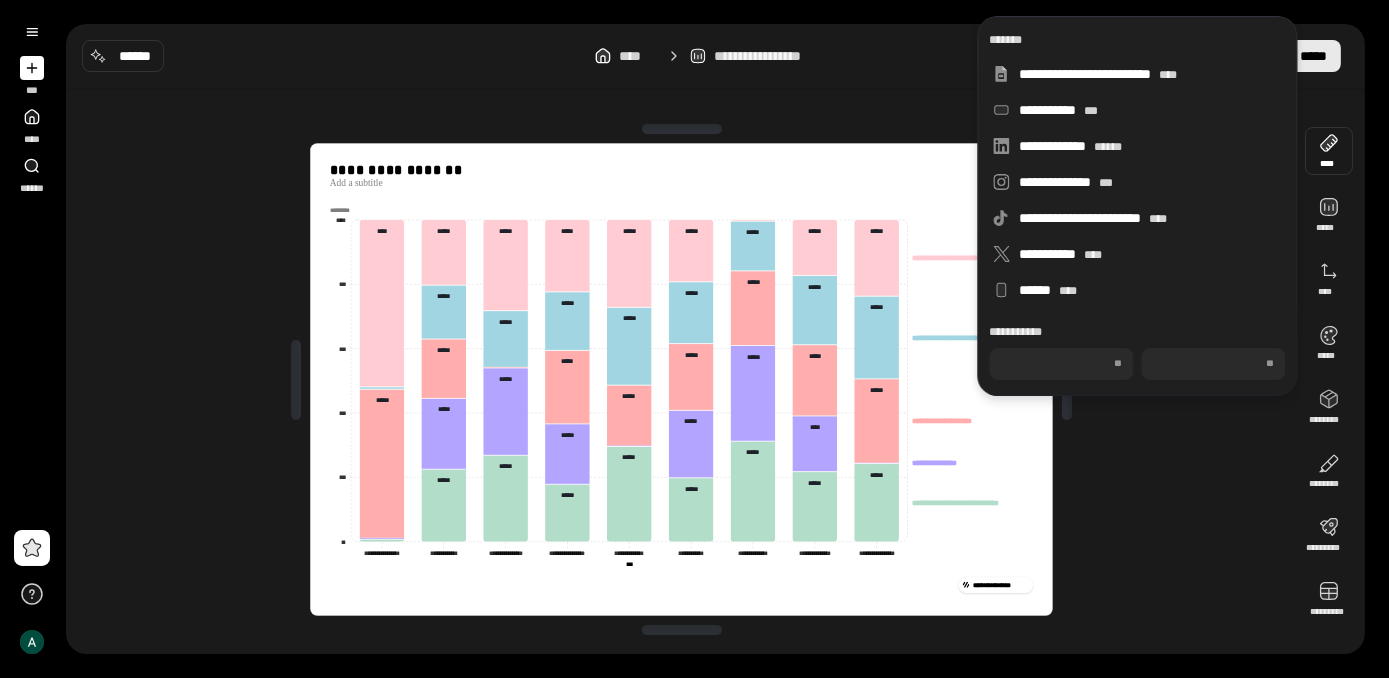 click on "*****" at bounding box center [1313, 56] 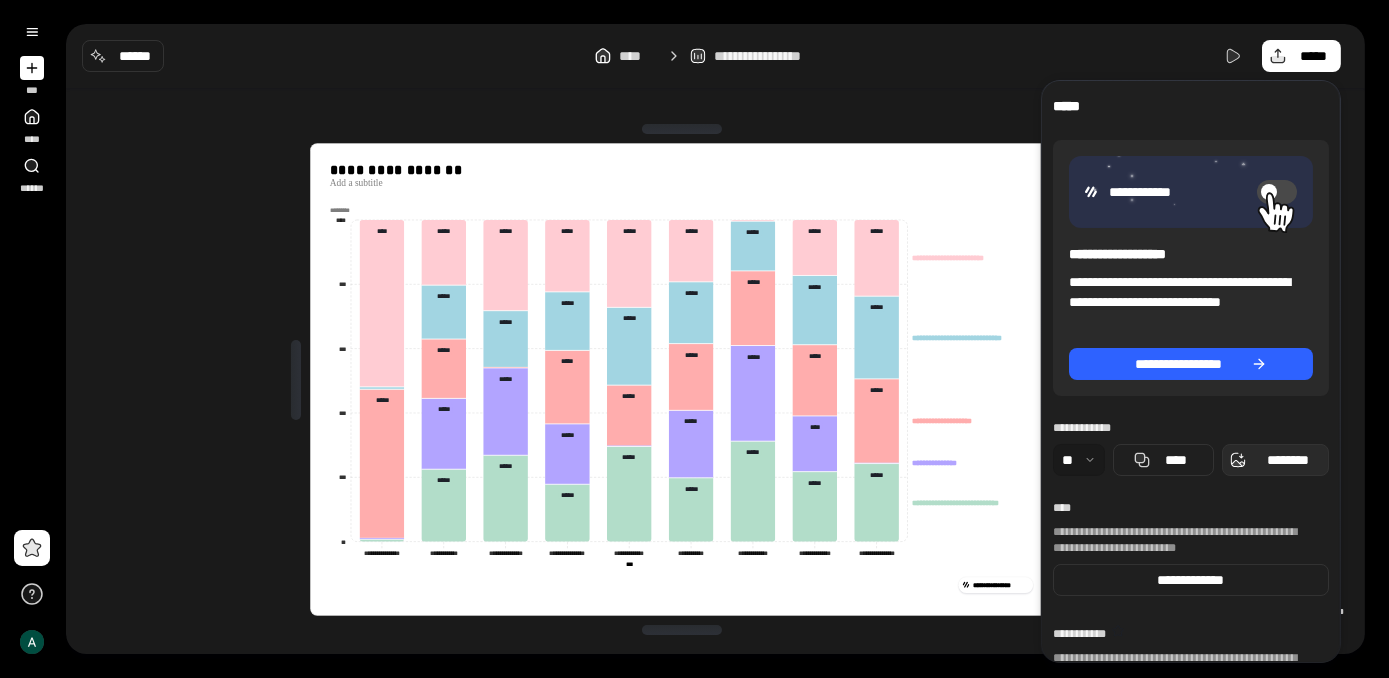 click on "********" at bounding box center (1287, 460) 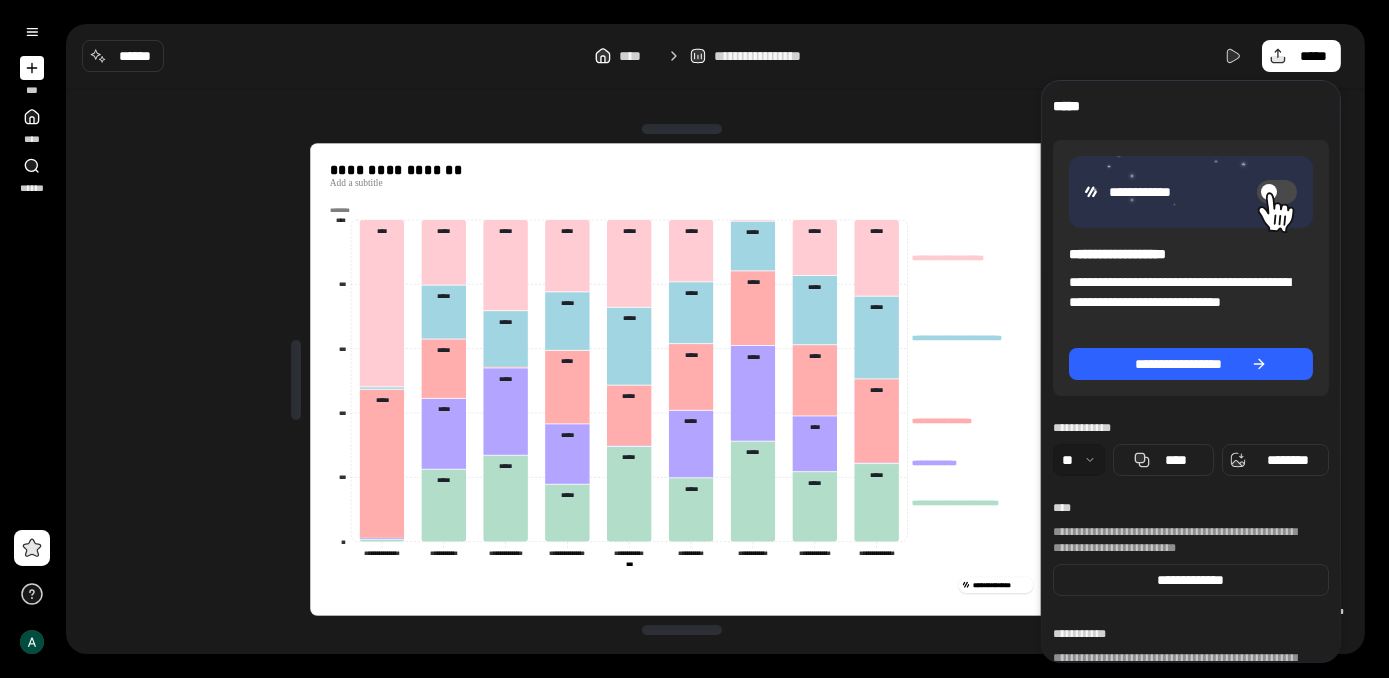 click on "[FIRST] [LAST] [EMAIL] [PHONE] [ADDRESS] [CITY] [STATE] [ZIP] [COUNTRY]" at bounding box center [694, 339] 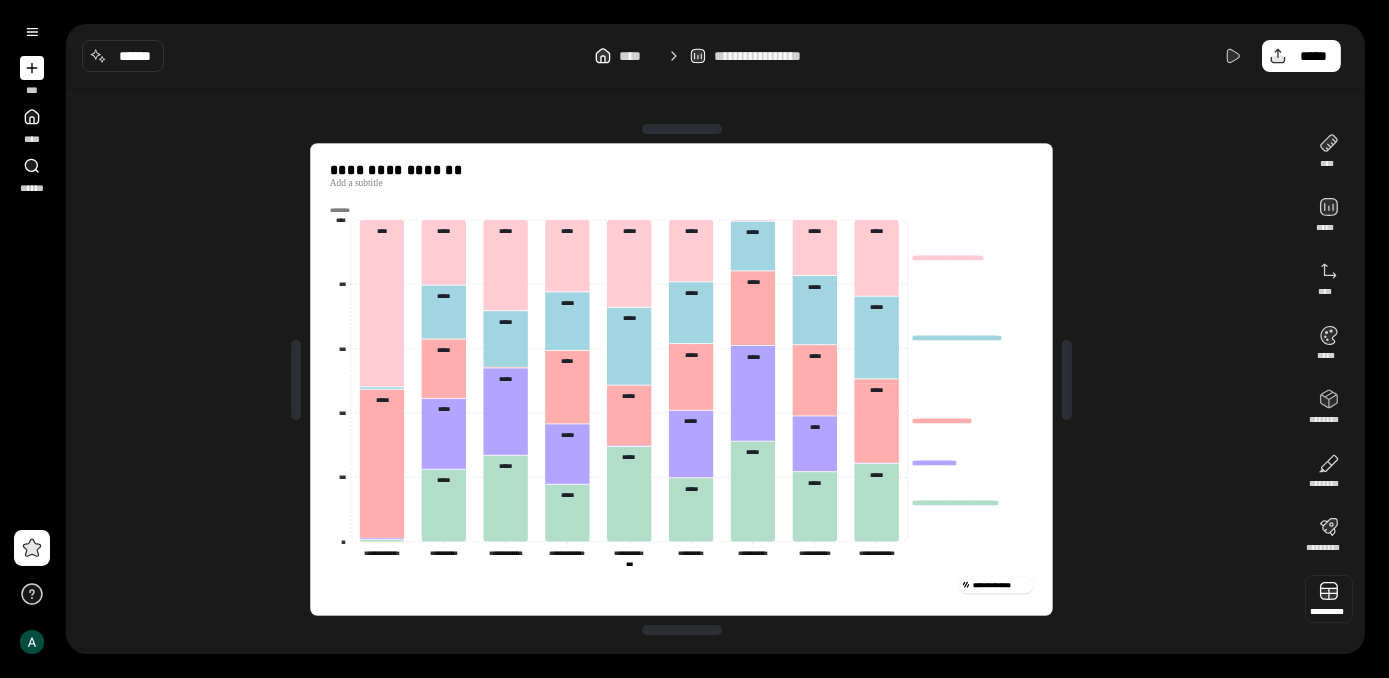 click at bounding box center [1329, 599] 